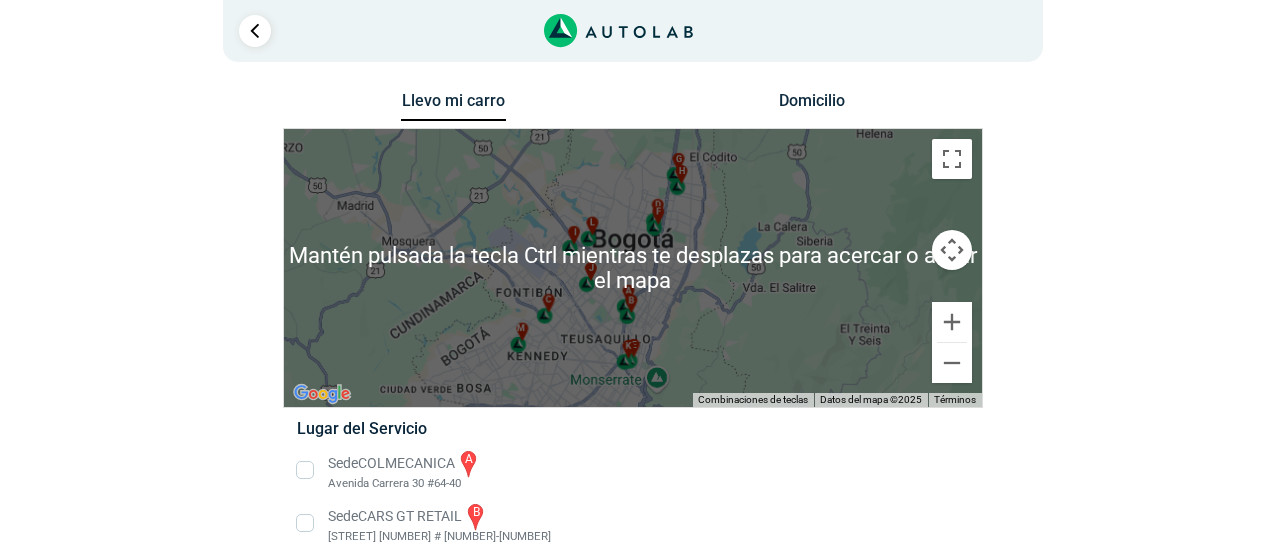 scroll, scrollTop: 100, scrollLeft: 0, axis: vertical 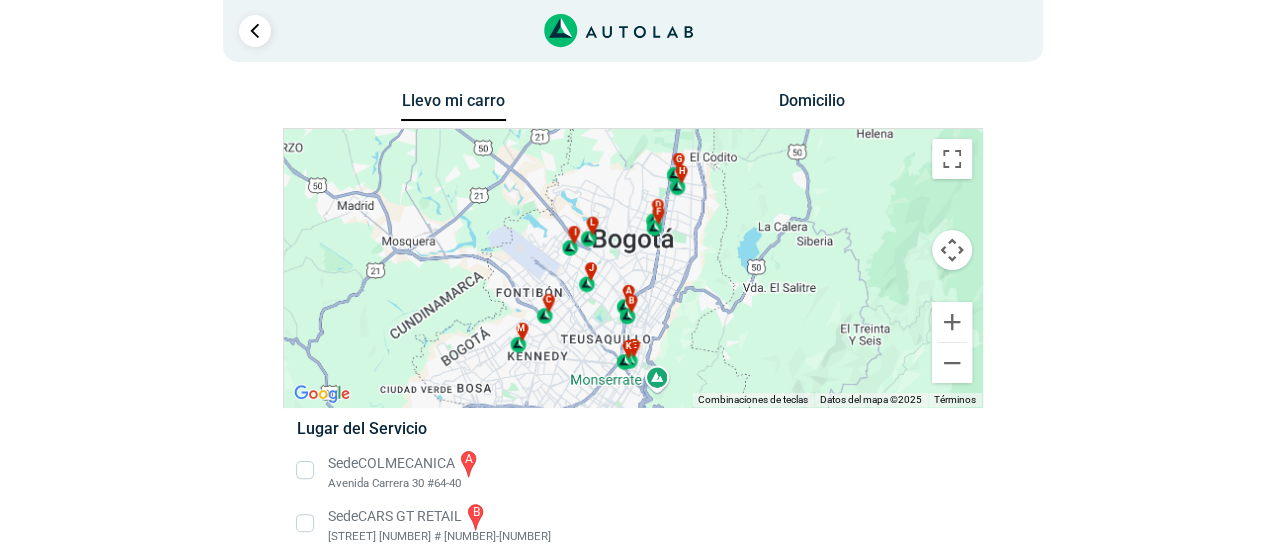 click on "Domicilio" at bounding box center (811, 105) 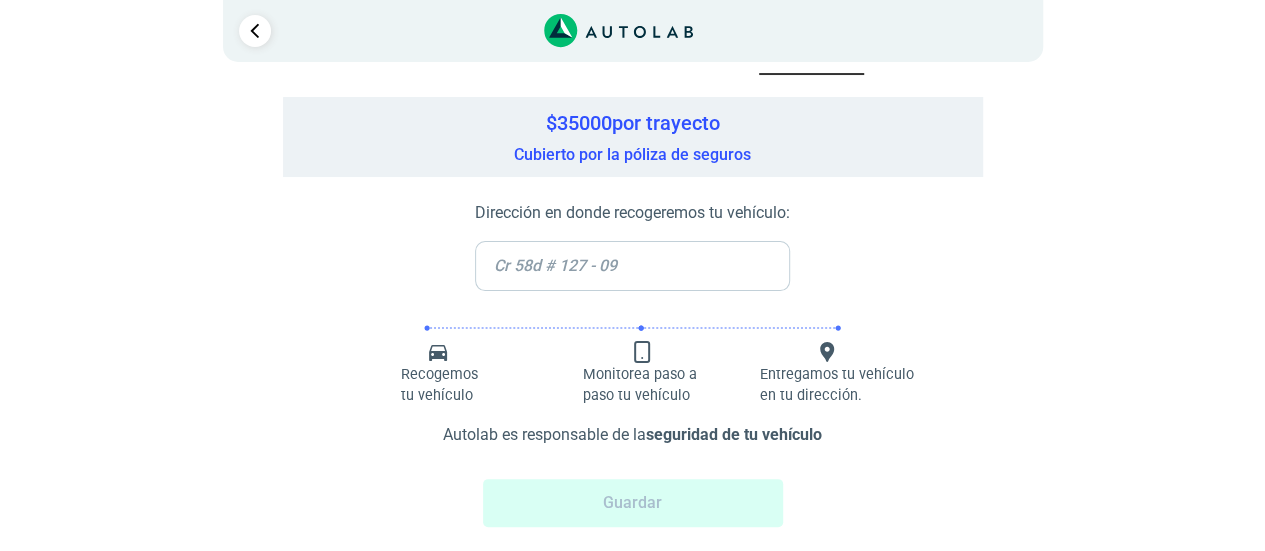 scroll, scrollTop: 70, scrollLeft: 0, axis: vertical 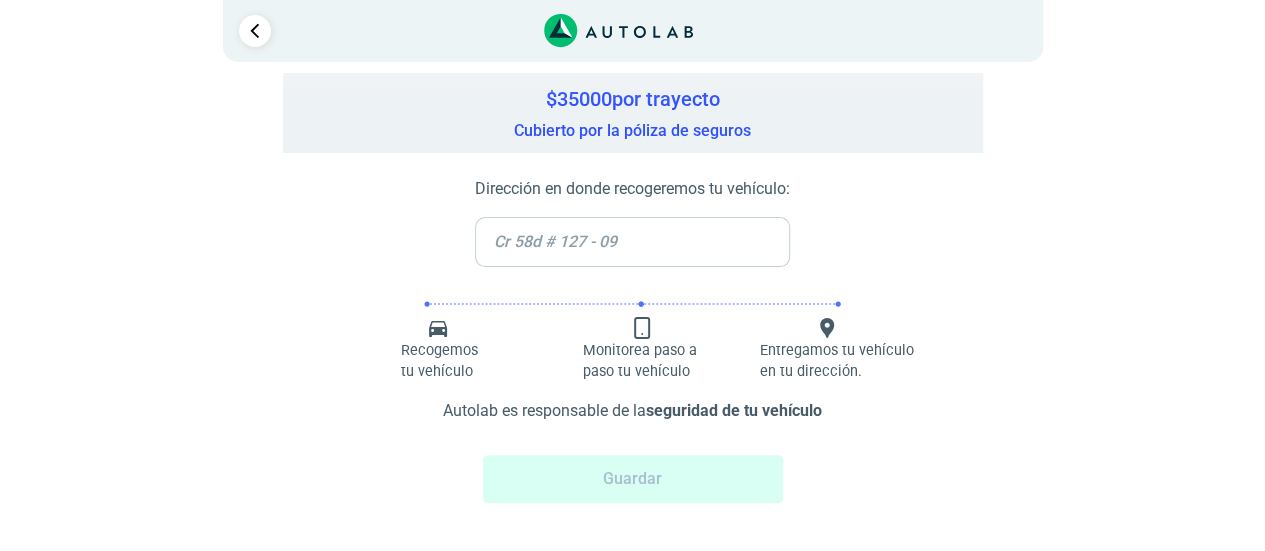click on "$ [NUMBER]  por trayecto
Cubierto por la póliza de seguros" at bounding box center (633, 113) 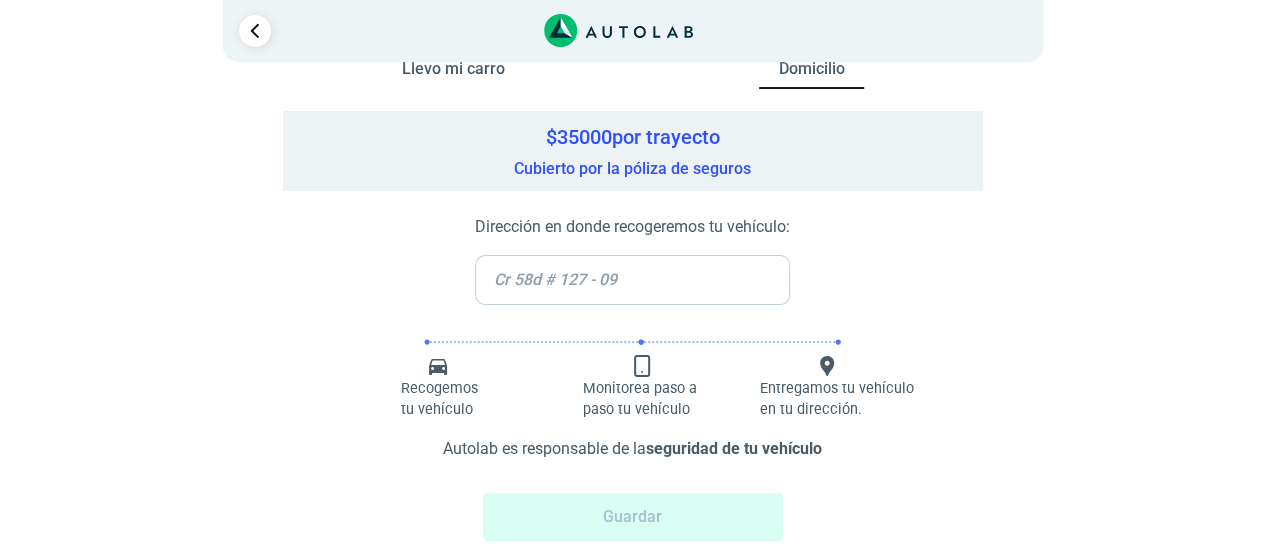 scroll, scrollTop: 0, scrollLeft: 0, axis: both 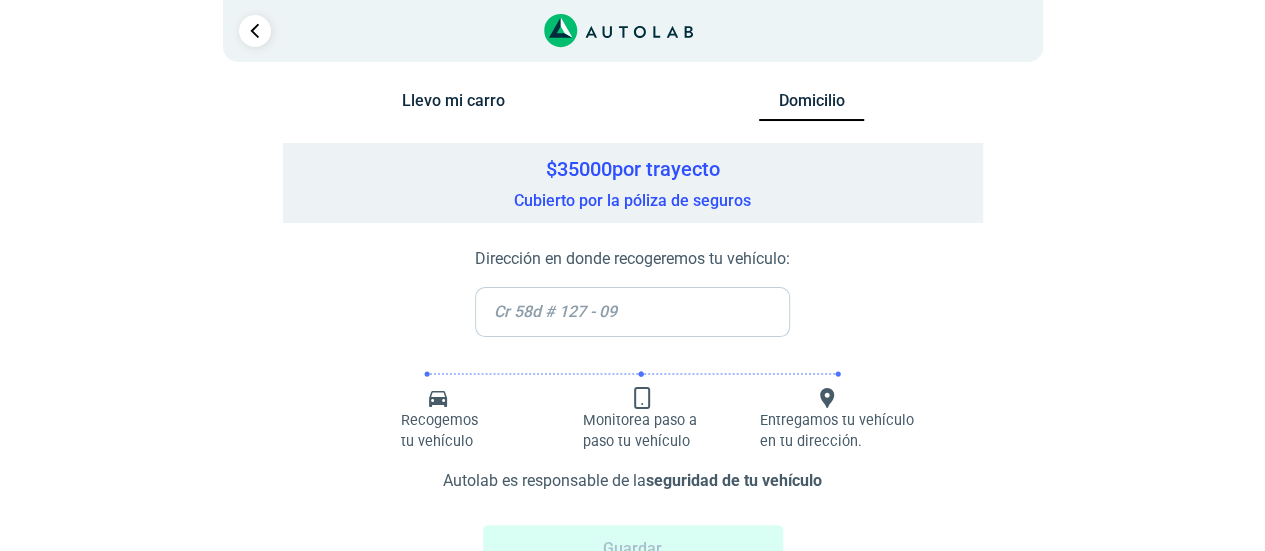 click on "Llevo mi carro" at bounding box center [453, 105] 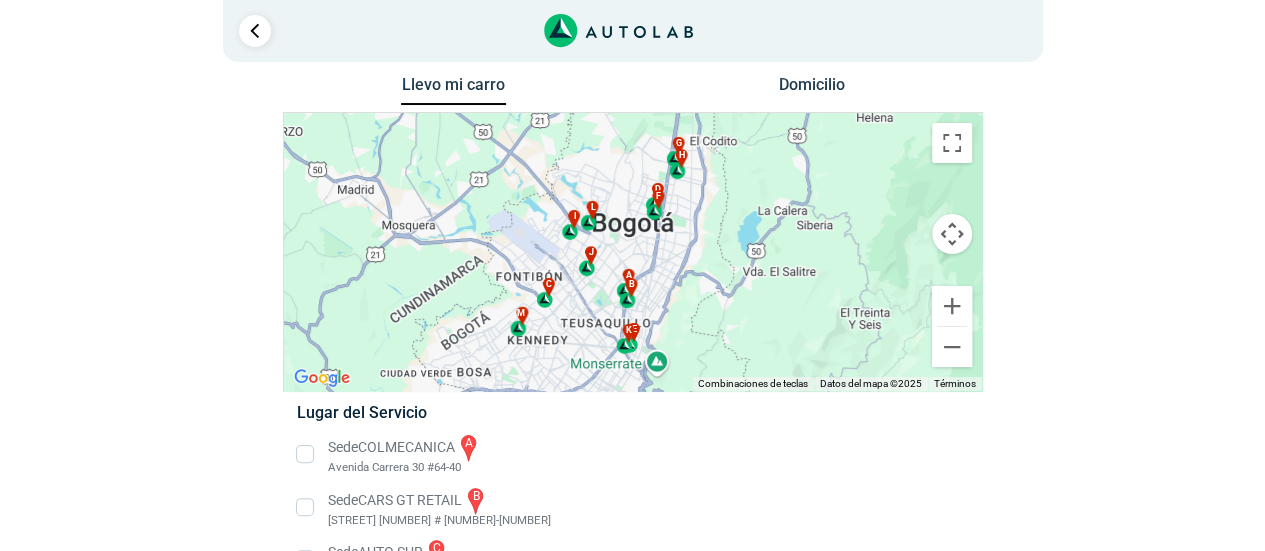 scroll, scrollTop: 0, scrollLeft: 0, axis: both 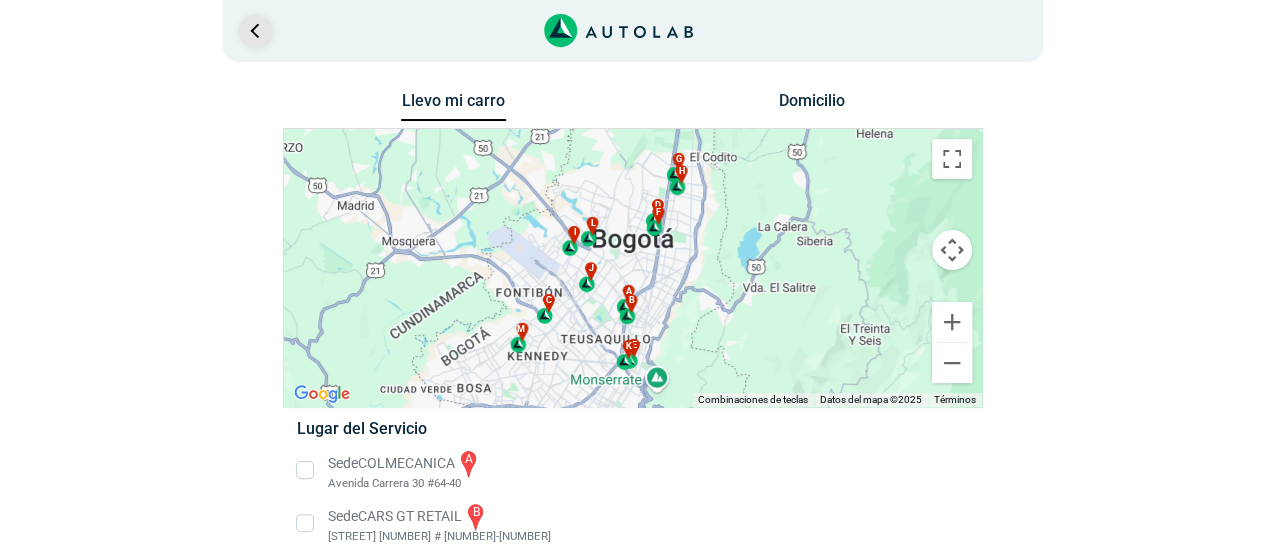 click at bounding box center (255, 31) 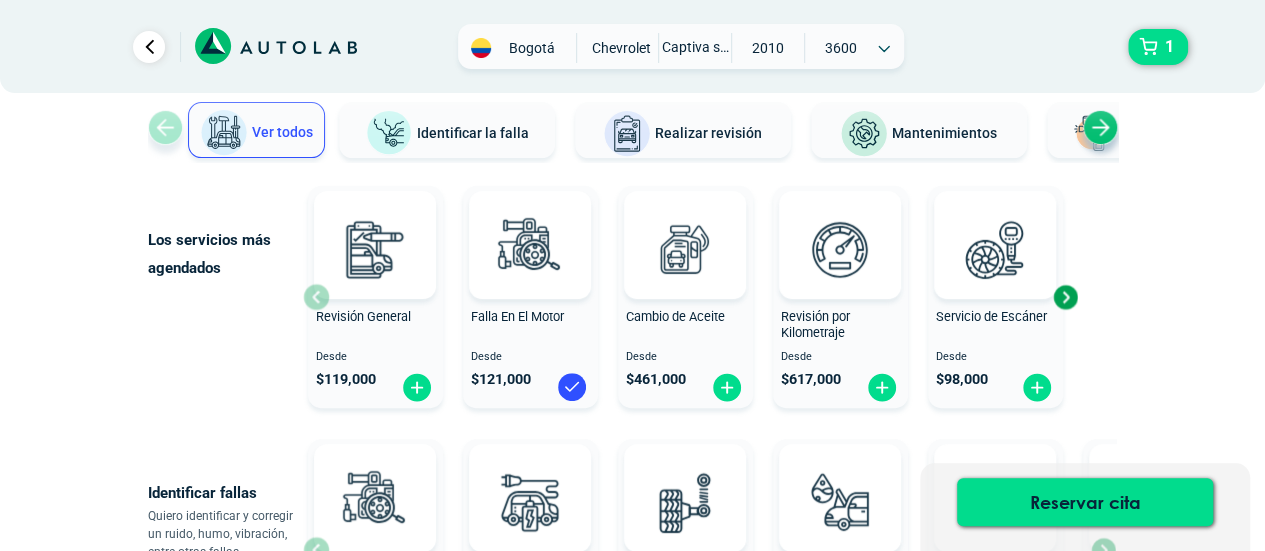 scroll, scrollTop: 0, scrollLeft: 0, axis: both 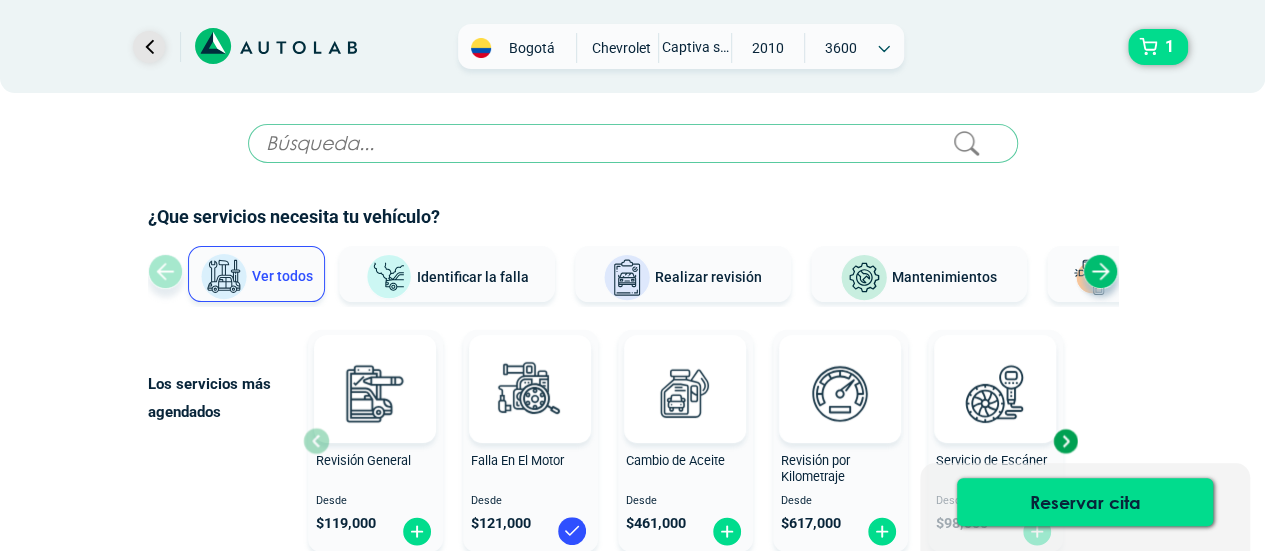 click at bounding box center [149, 47] 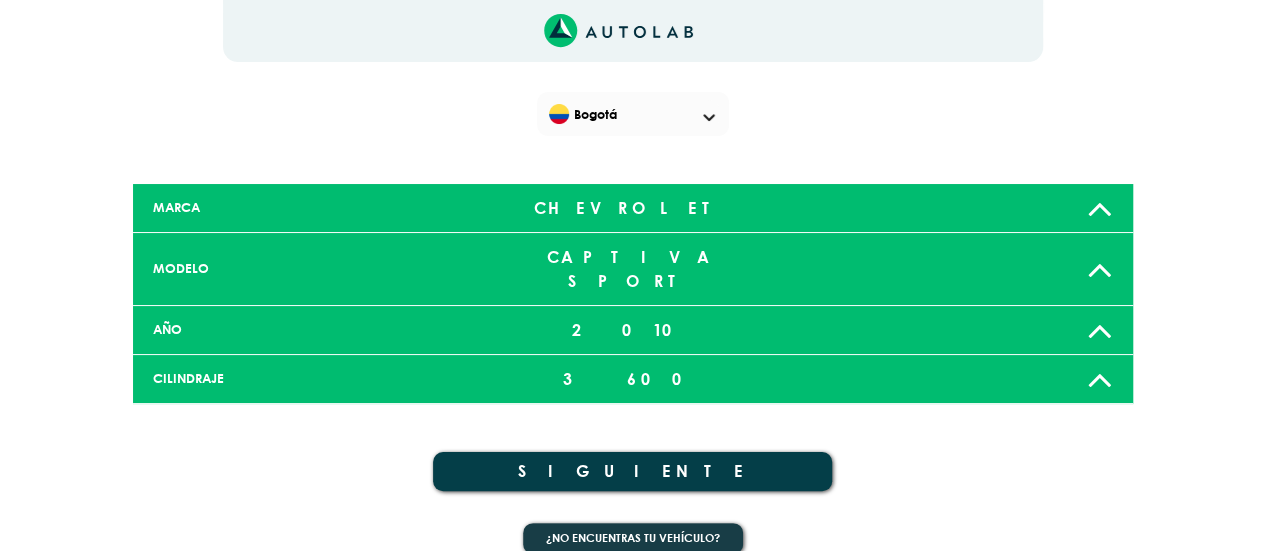 scroll, scrollTop: 0, scrollLeft: 0, axis: both 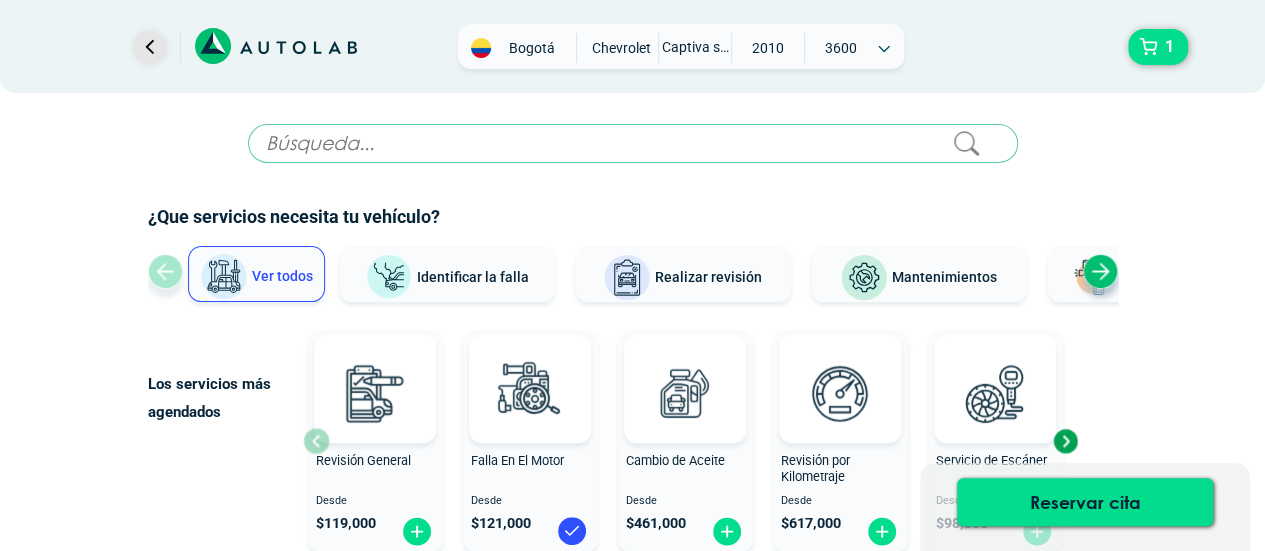 click at bounding box center (149, 47) 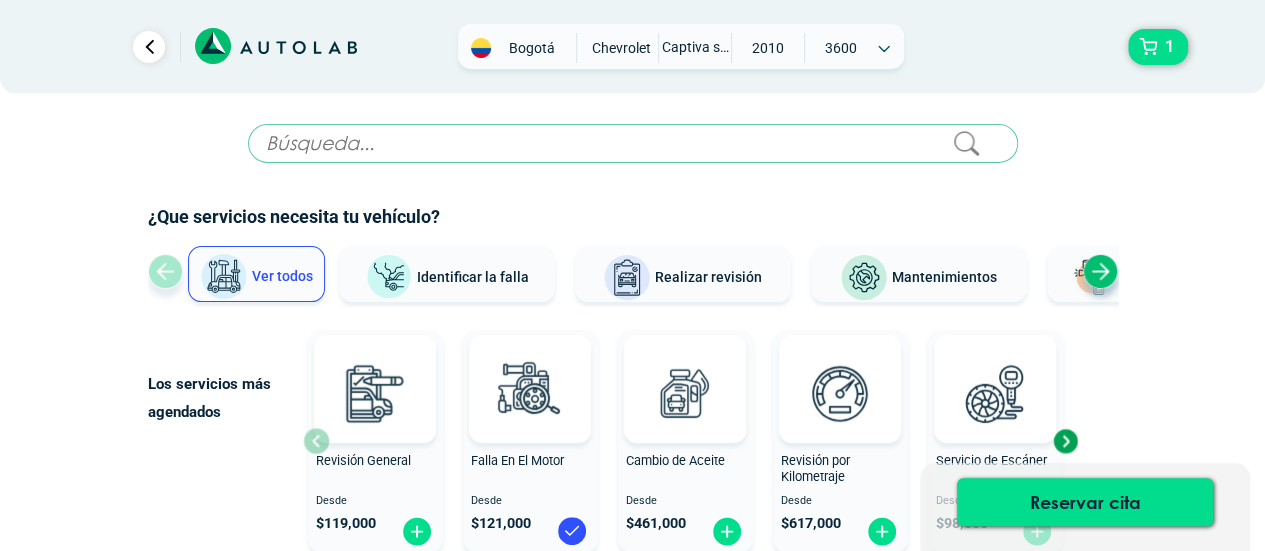 scroll, scrollTop: 300, scrollLeft: 0, axis: vertical 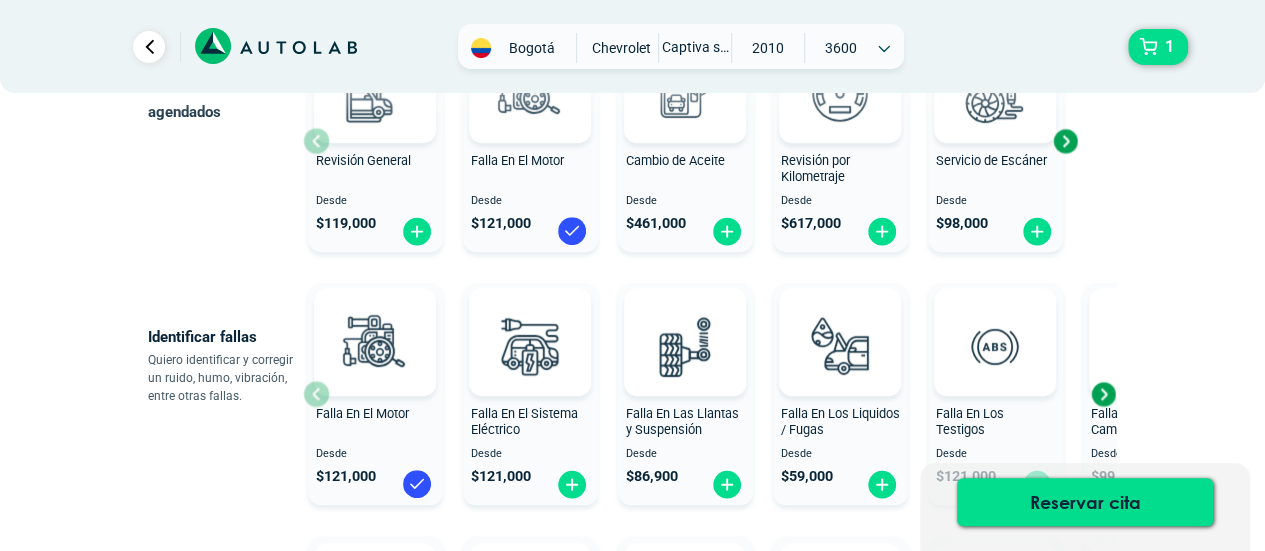 type 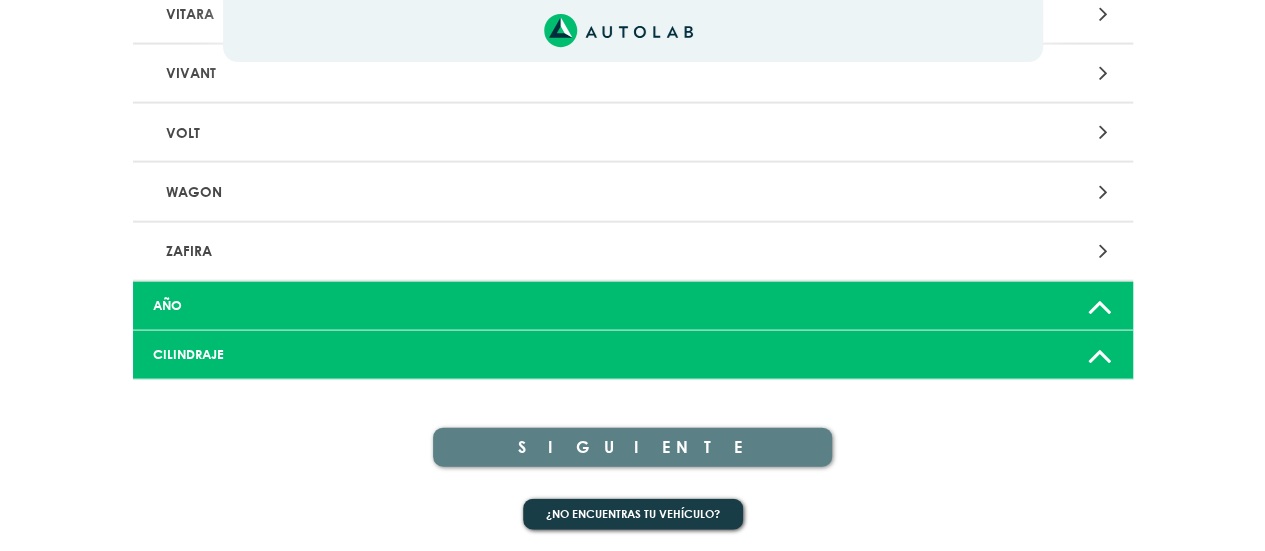 scroll, scrollTop: 300, scrollLeft: 0, axis: vertical 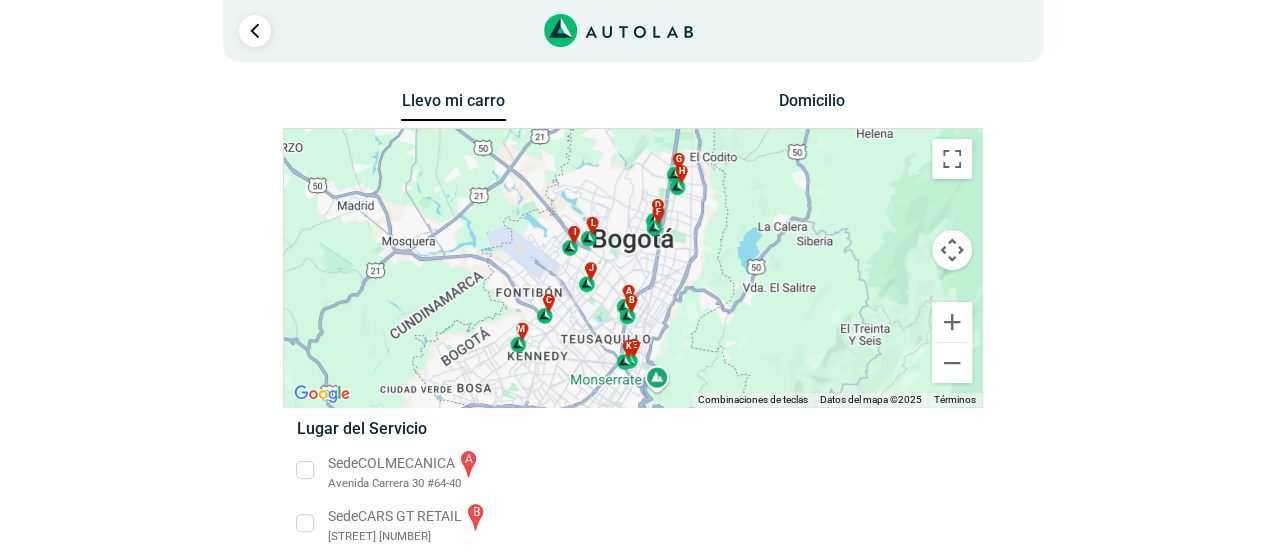 click on "Domicilio" at bounding box center [811, 105] 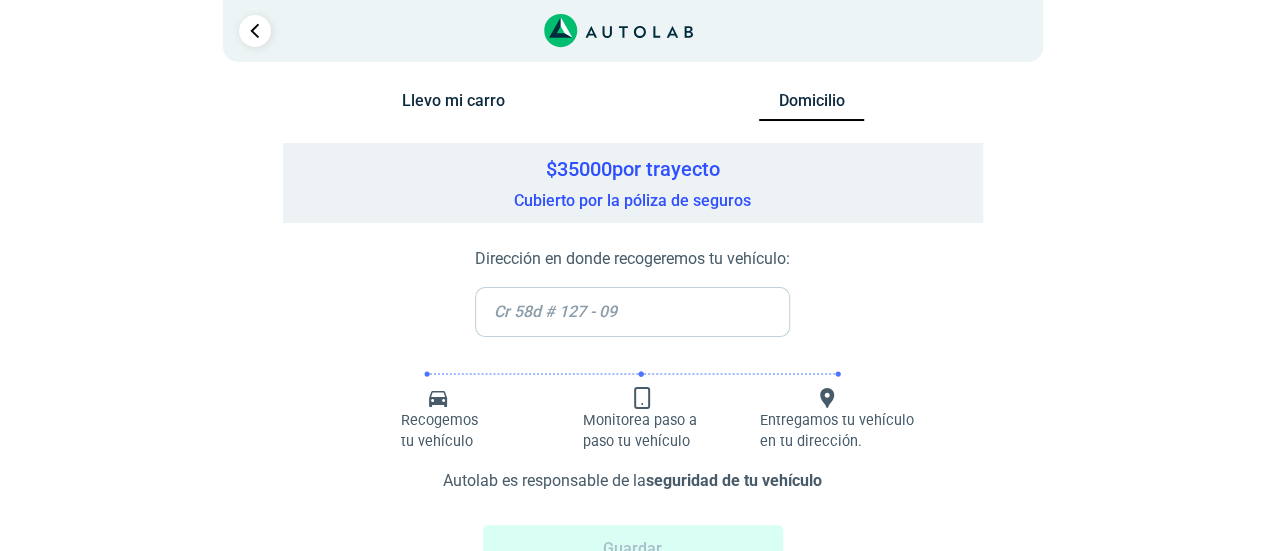 click on "Llevo mi carro" at bounding box center (453, 105) 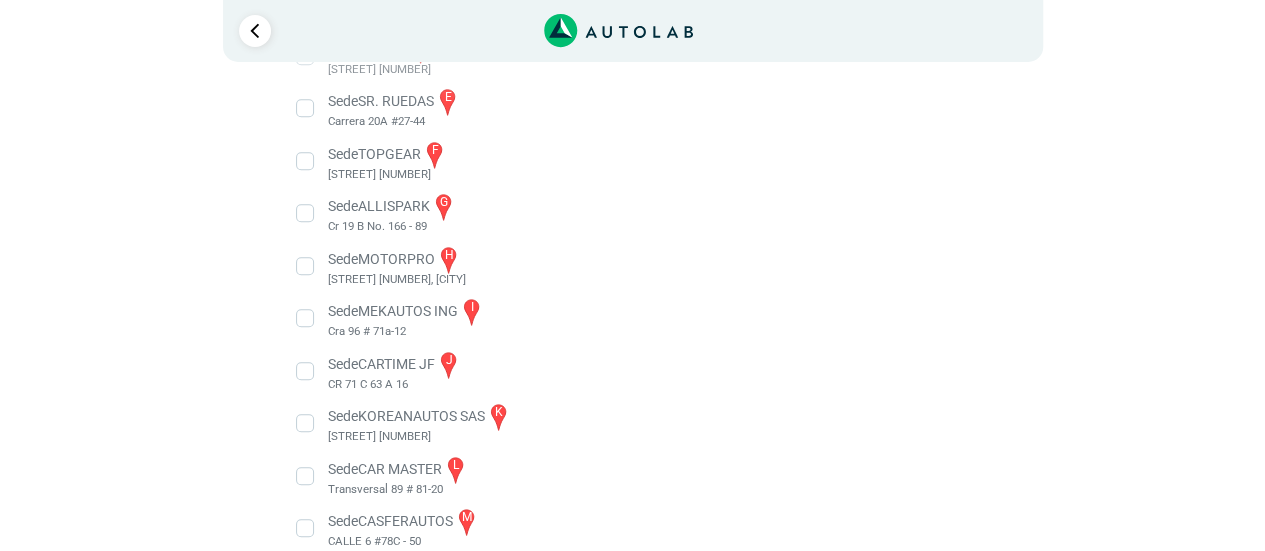 scroll, scrollTop: 599, scrollLeft: 0, axis: vertical 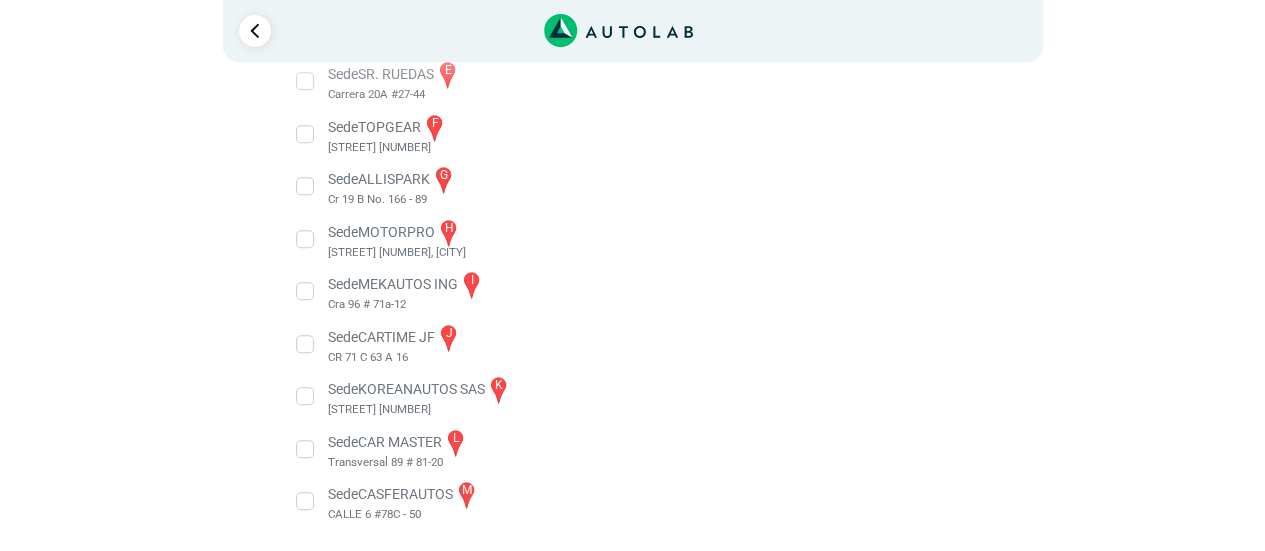 click on "Sede  CAR MASTER
l
Transversal 89 # 81-20" at bounding box center (632, 449) 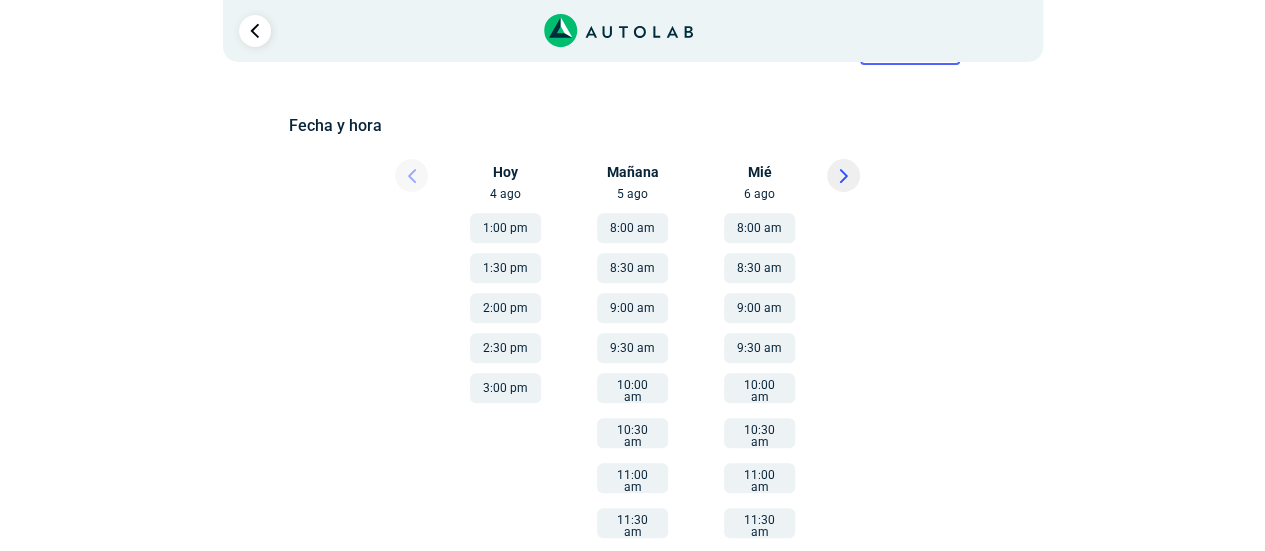 scroll, scrollTop: 300, scrollLeft: 0, axis: vertical 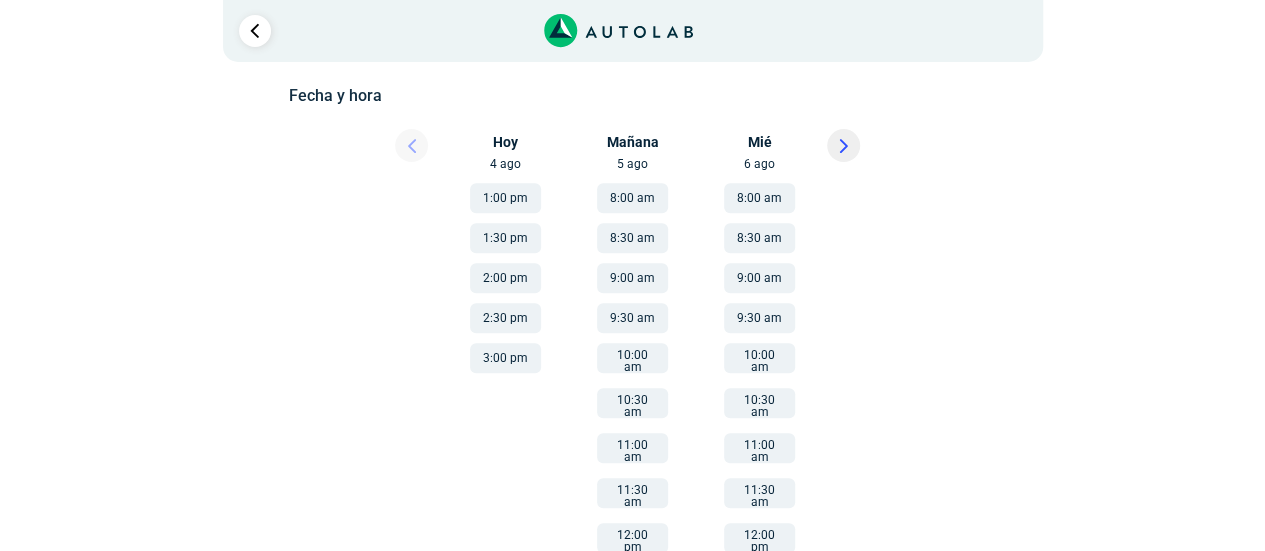 click on "3:00 pm" at bounding box center (505, 358) 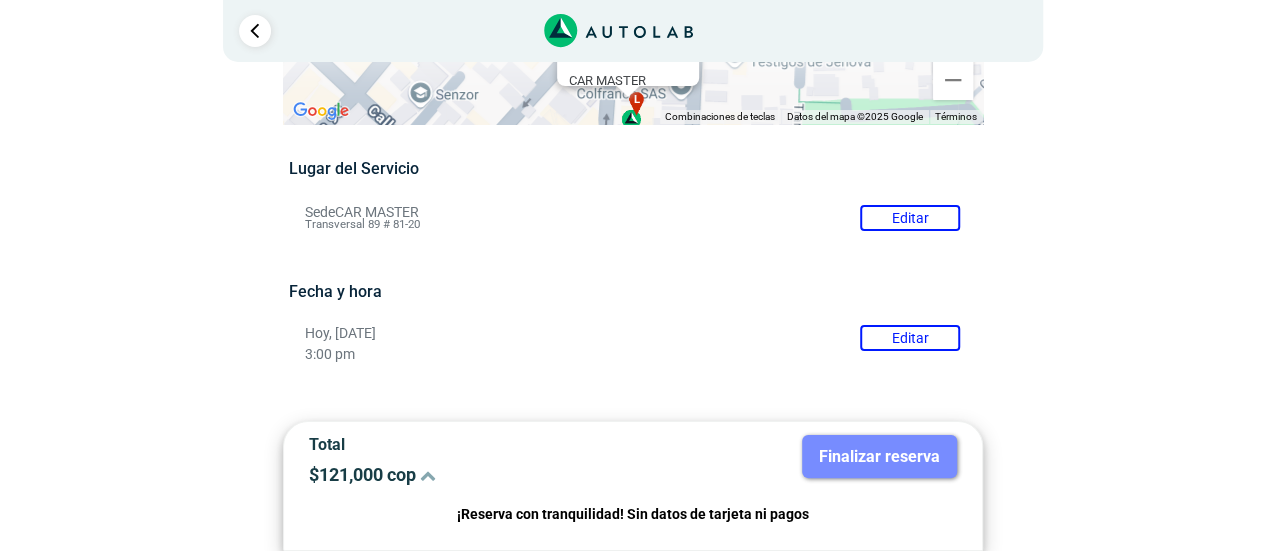 scroll, scrollTop: 134, scrollLeft: 0, axis: vertical 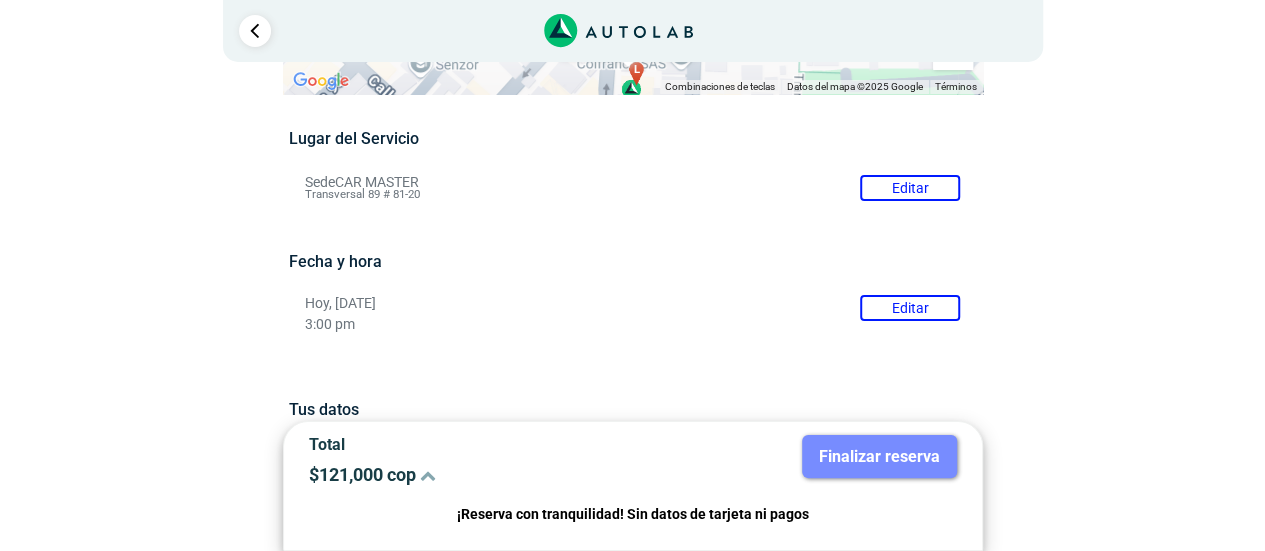 click on "Sede  CAR MASTER
Editar
Transversal 89 # 81-20" at bounding box center [632, 188] 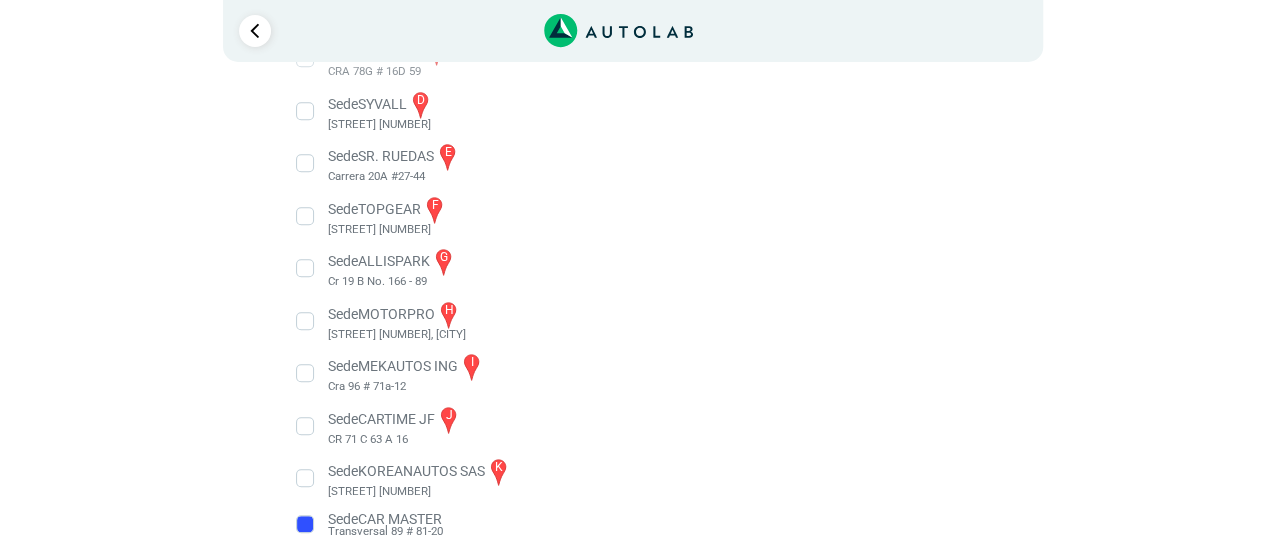 scroll, scrollTop: 486, scrollLeft: 0, axis: vertical 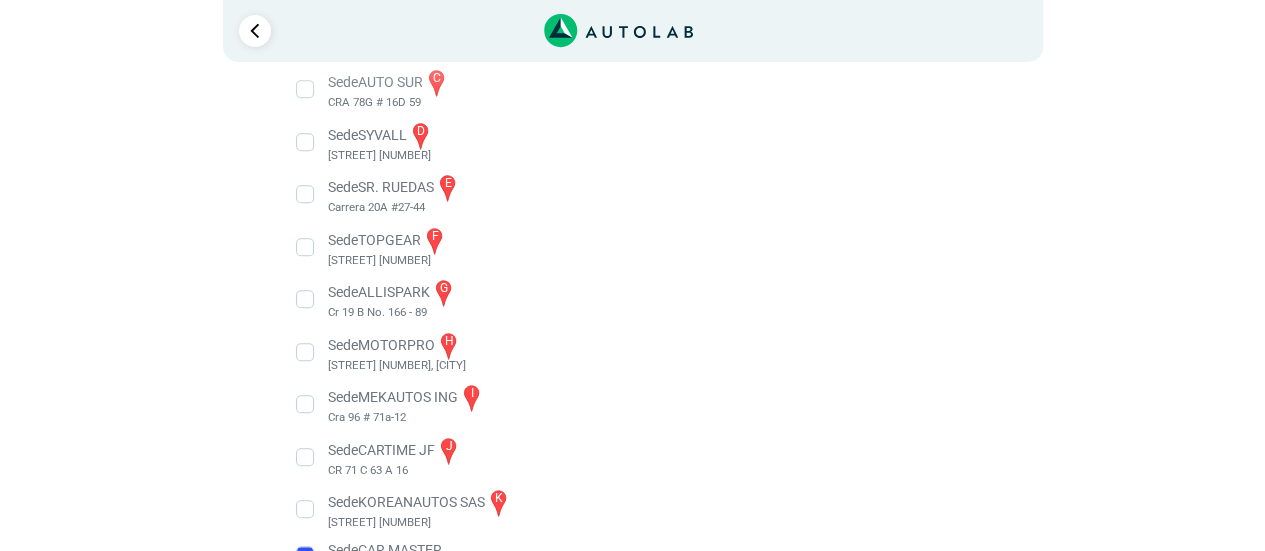 click 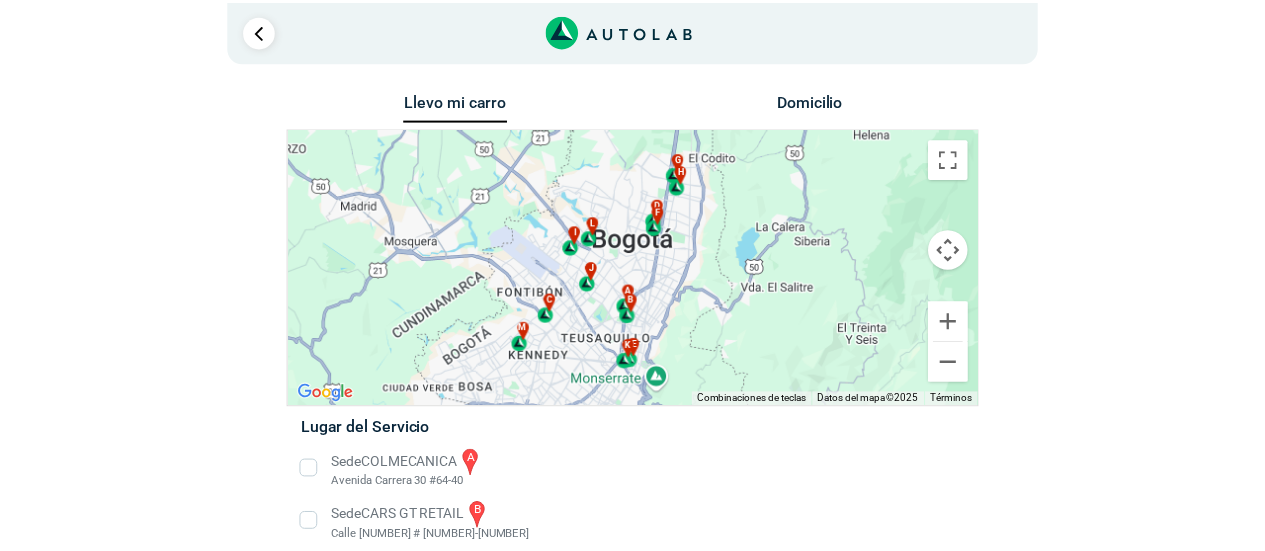scroll, scrollTop: 0, scrollLeft: 0, axis: both 